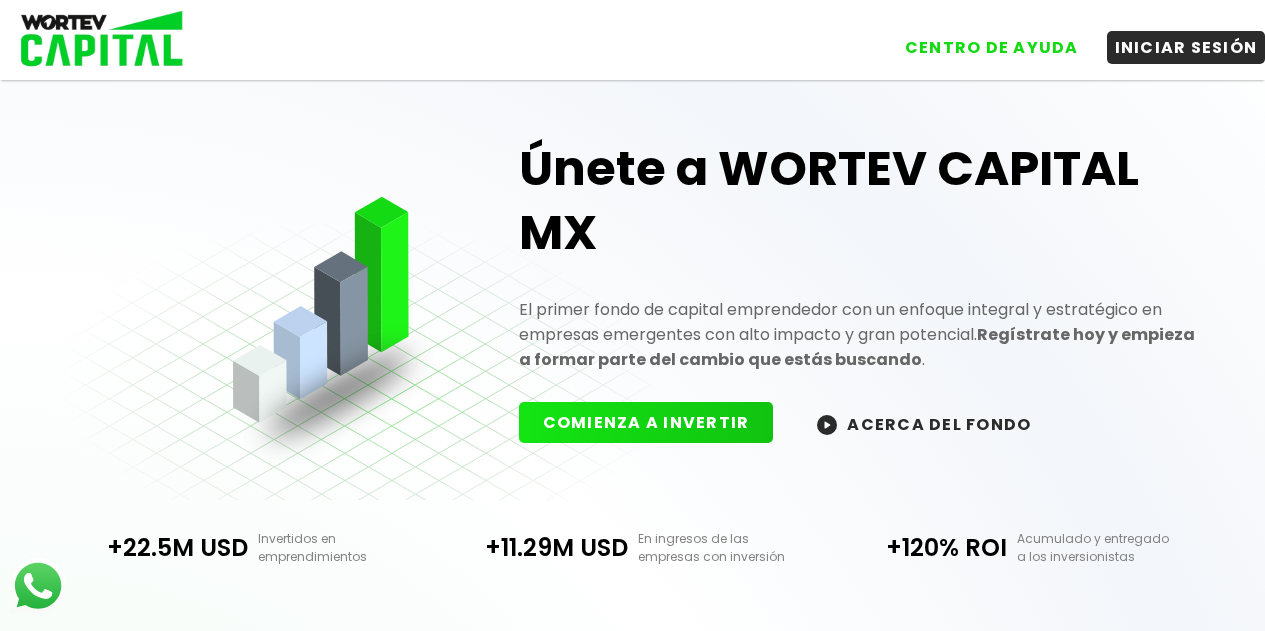 scroll, scrollTop: 0, scrollLeft: 0, axis: both 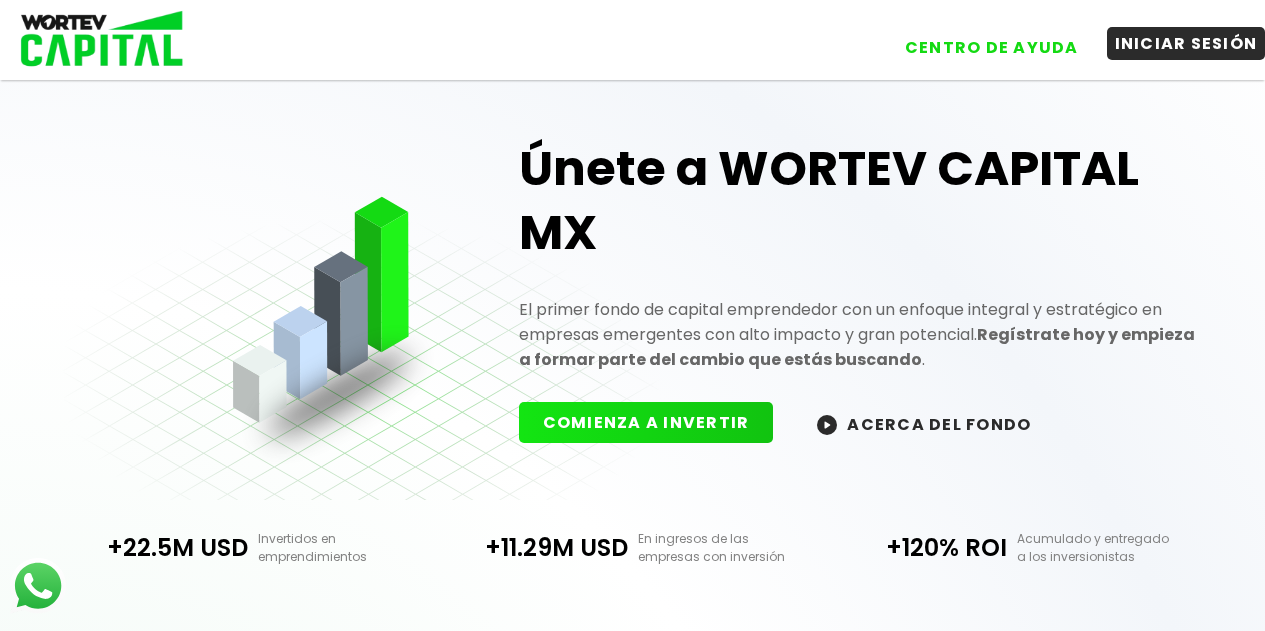 click on "INICIAR SESIÓN" at bounding box center [1186, 43] 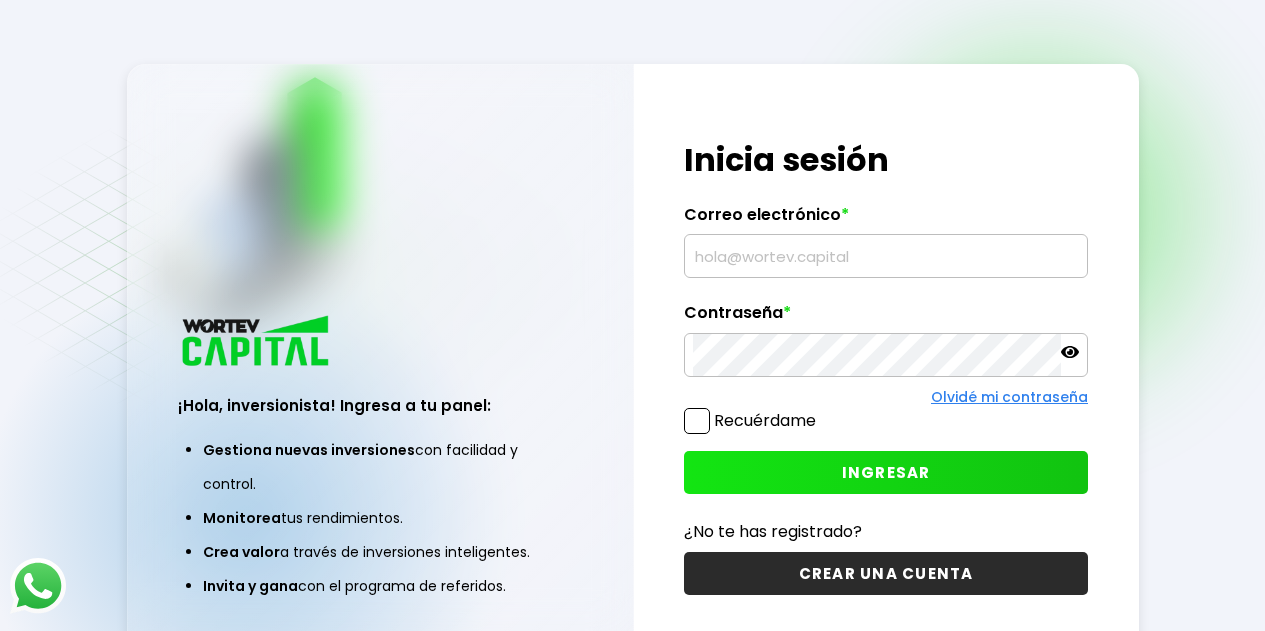 scroll, scrollTop: 0, scrollLeft: 0, axis: both 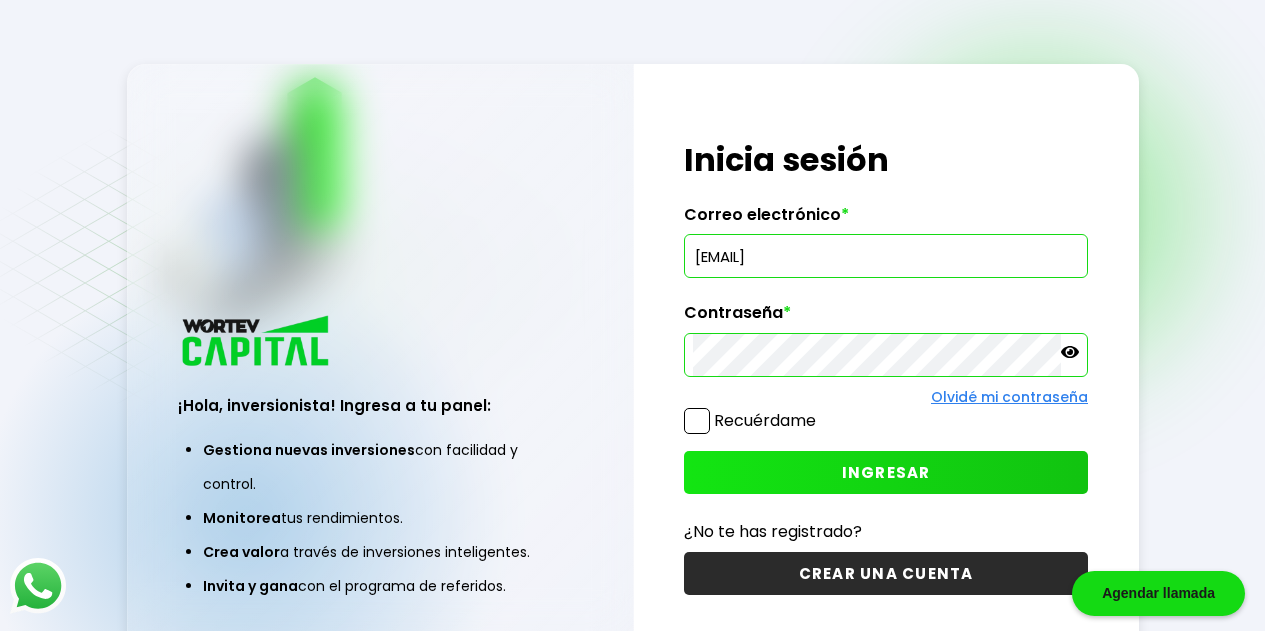 click on "Recuérdame" at bounding box center [750, 420] 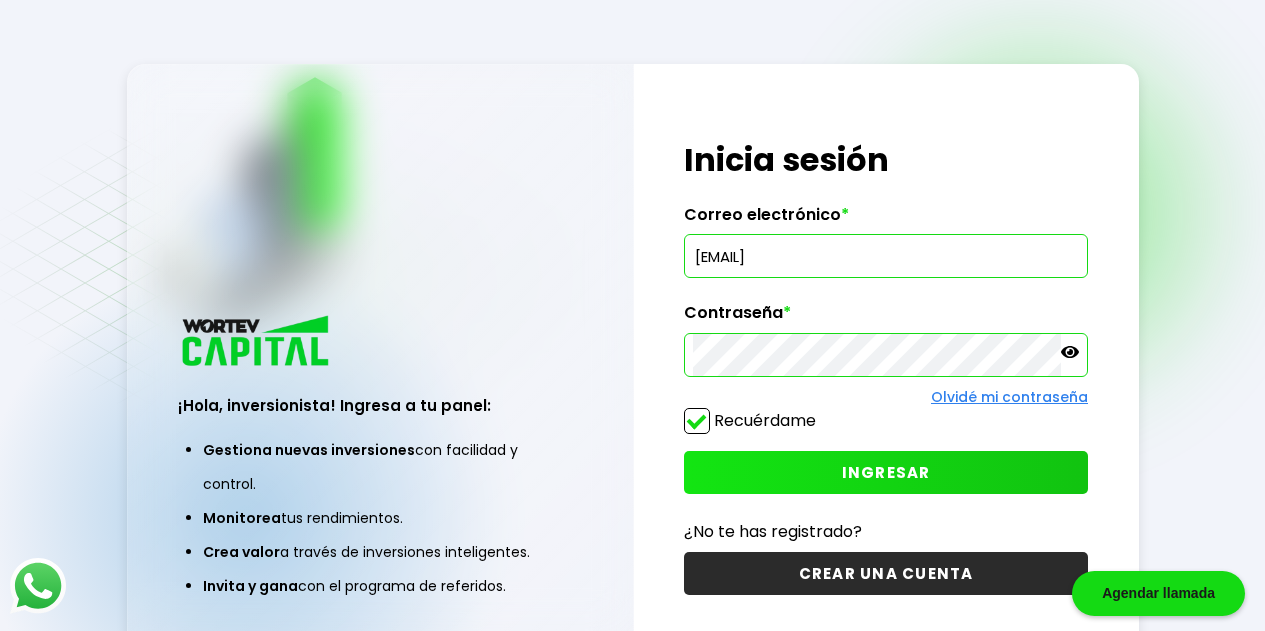 click on "INGRESAR" at bounding box center (886, 472) 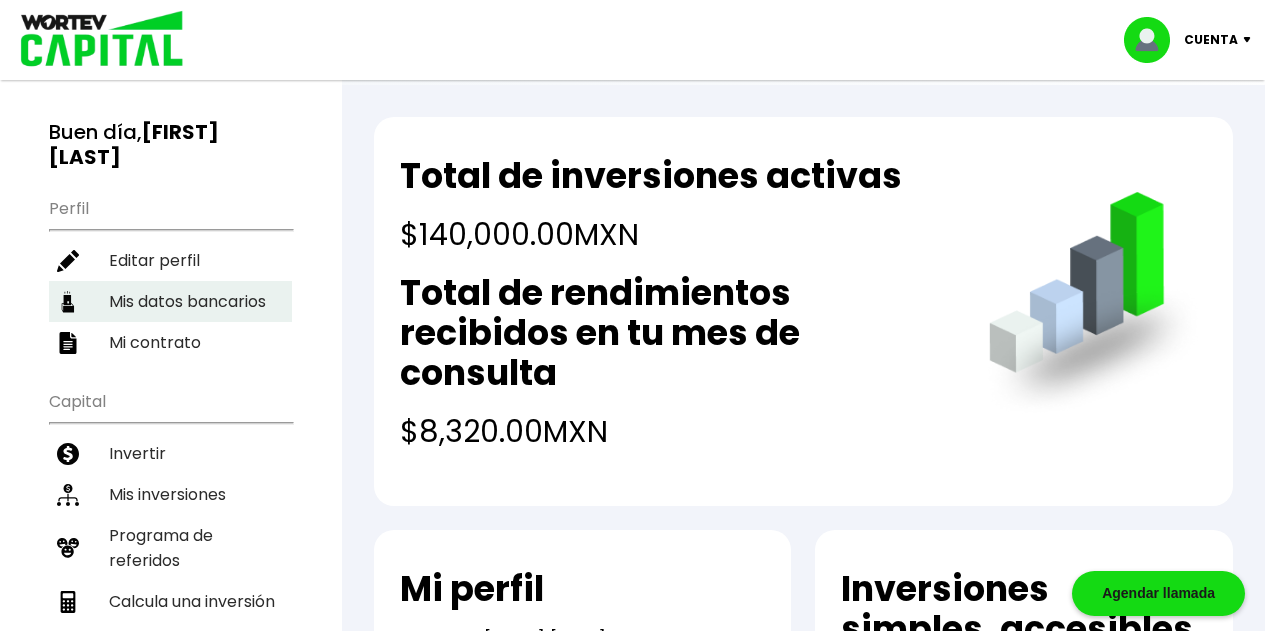 click on "Mis datos bancarios" at bounding box center (170, 301) 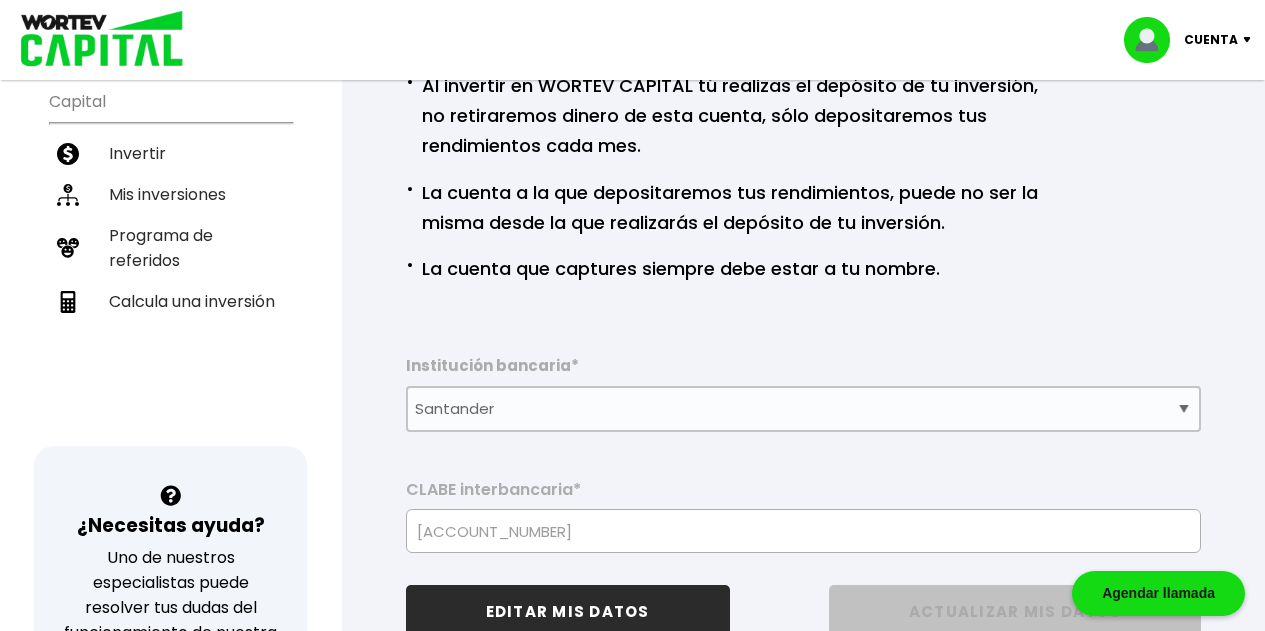 scroll, scrollTop: 400, scrollLeft: 0, axis: vertical 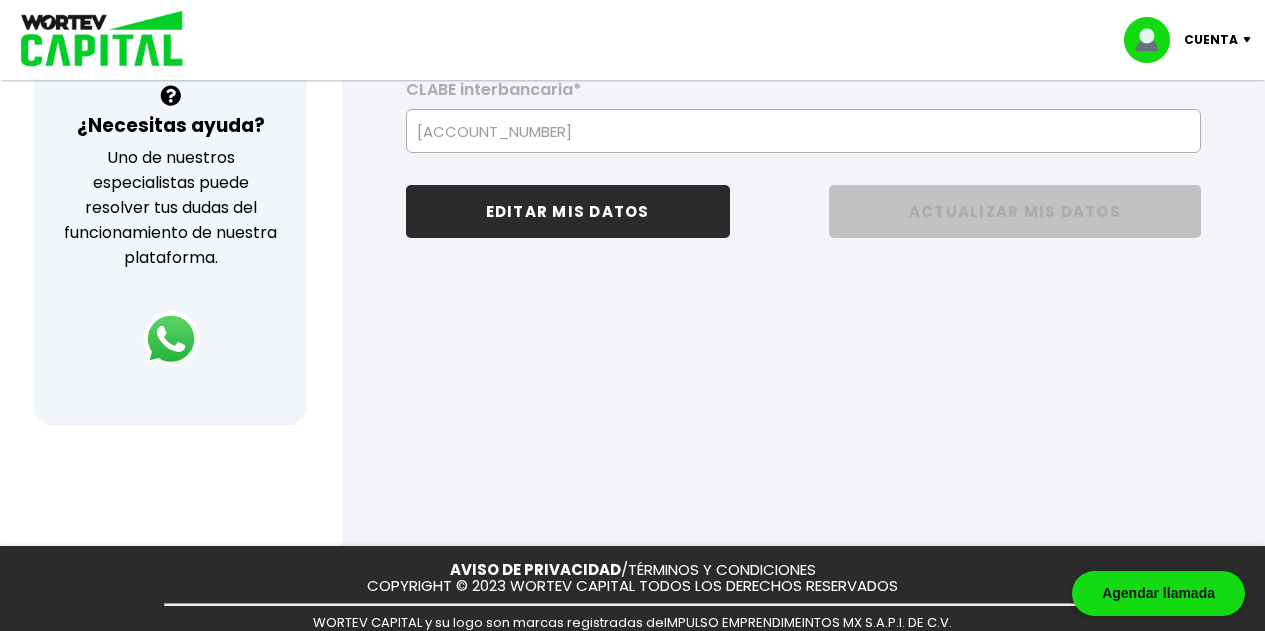 click on "EDITAR MIS DATOS" at bounding box center (568, 211) 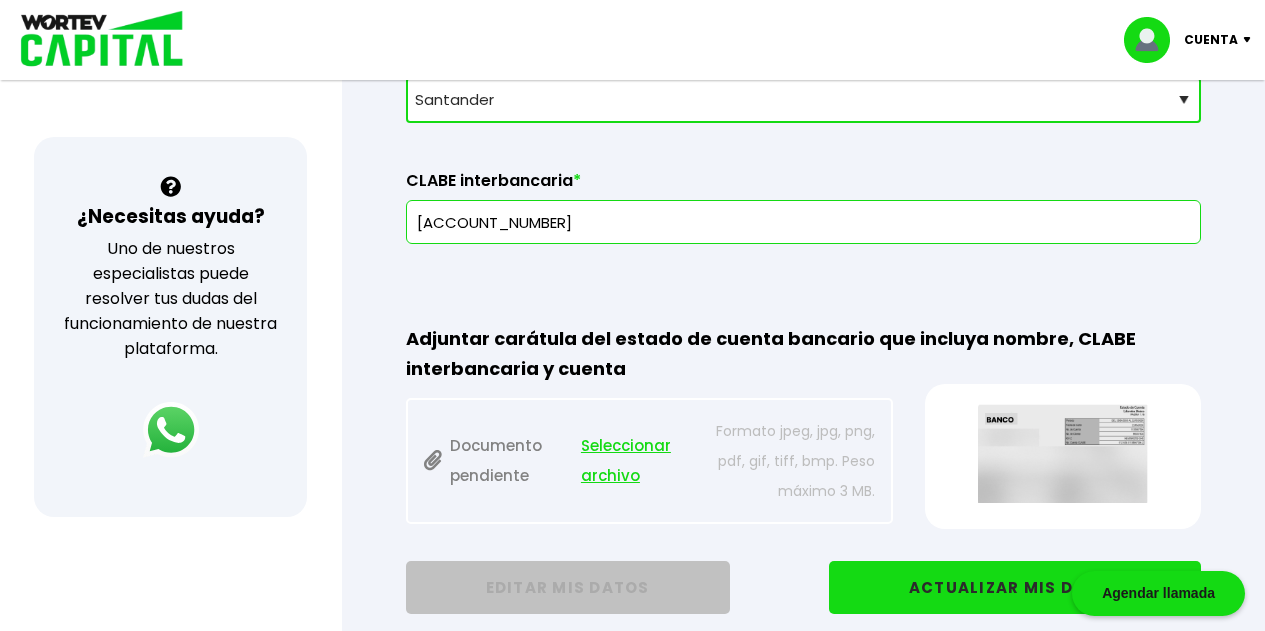 scroll, scrollTop: 500, scrollLeft: 0, axis: vertical 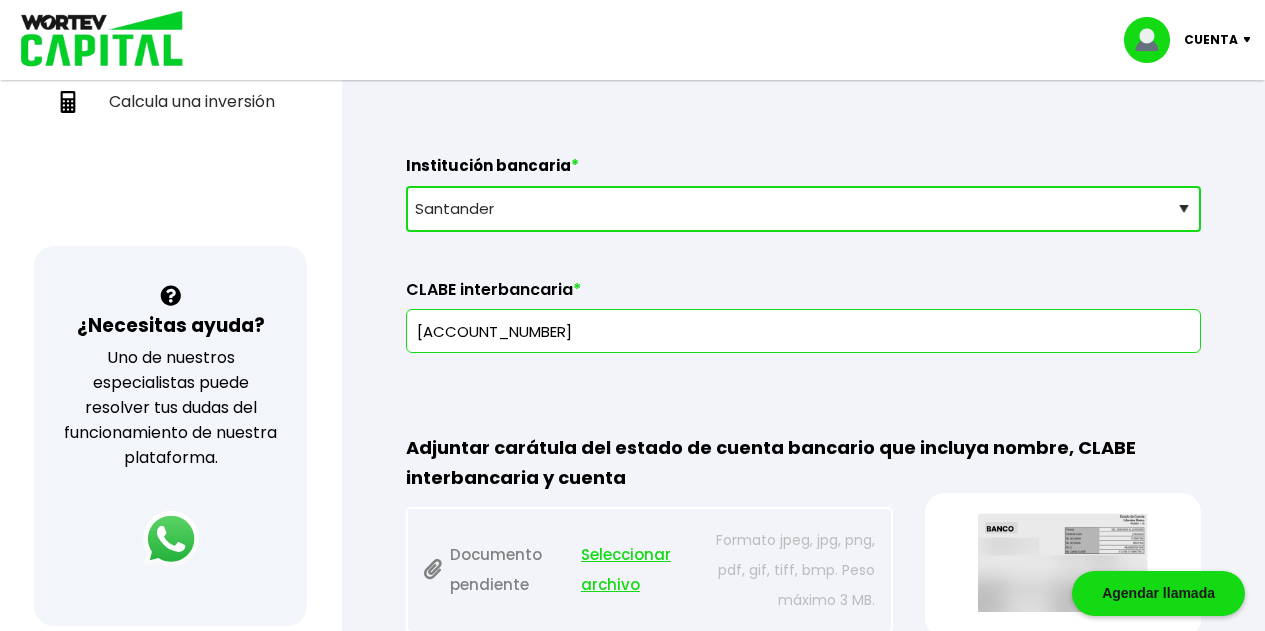 click on "Selecciona tu banco ABC Capital Actinver Afirme Albo ASP Banamex Banbajio Banco Autofin Banco Azteca Banco Bancrea Banco Base Banco Inmobiliario Mexicano Banco Sabadell Banco ve por más Bancoppel Banjercito Bankaool Banorte Banregio Banregio (Hey Banco) Bansefi Bansi BBVA Bancomer Bineo Caja Morelia Valladolid Caja Popular Mexicana Caja Yanga CIBanco Compartamos Banco CONSUBANCO Cuenca Finsus Fondeadora Grupo Financiero MULTIVA HSBC Inbursa INTERCAM Banco INVEX IXE Klar Alternativos ku-bo Financiero, S.A. de C.V. Mercado Pago Mifel Nu Bank Santander Scotiabank Stori STP Uala Otro" at bounding box center (803, 209) 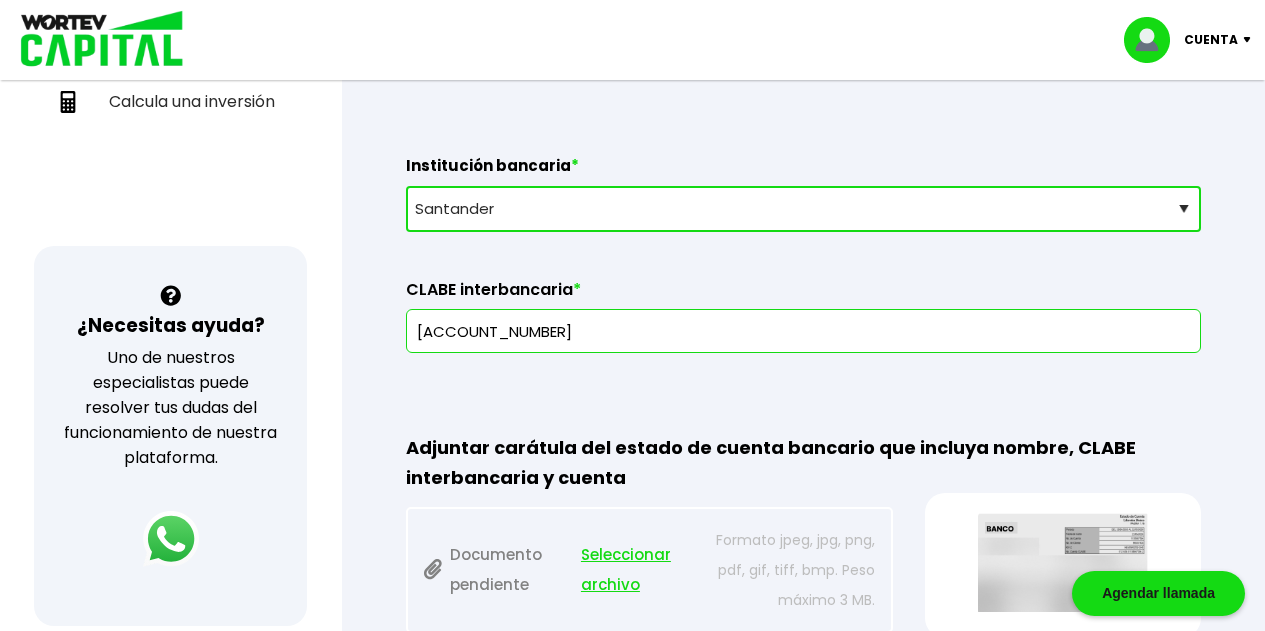 click on "Selecciona tu banco ABC Capital Actinver Afirme Albo ASP Banamex Banbajio Banco Autofin Banco Azteca Banco Bancrea Banco Base Banco Inmobiliario Mexicano Banco Sabadell Banco ve por más Bancoppel Banjercito Bankaool Banorte Banregio Banregio (Hey Banco) Bansefi Bansi BBVA Bancomer Bineo Caja Morelia Valladolid Caja Popular Mexicana Caja Yanga CIBanco Compartamos Banco CONSUBANCO Cuenca Finsus Fondeadora Grupo Financiero MULTIVA HSBC Inbursa INTERCAM Banco INVEX IXE Klar Alternativos ku-bo Financiero, S.A. de C.V. Mercado Pago Mifel Nu Bank Santander Scotiabank Stori STP Uala Otro" at bounding box center [803, 209] 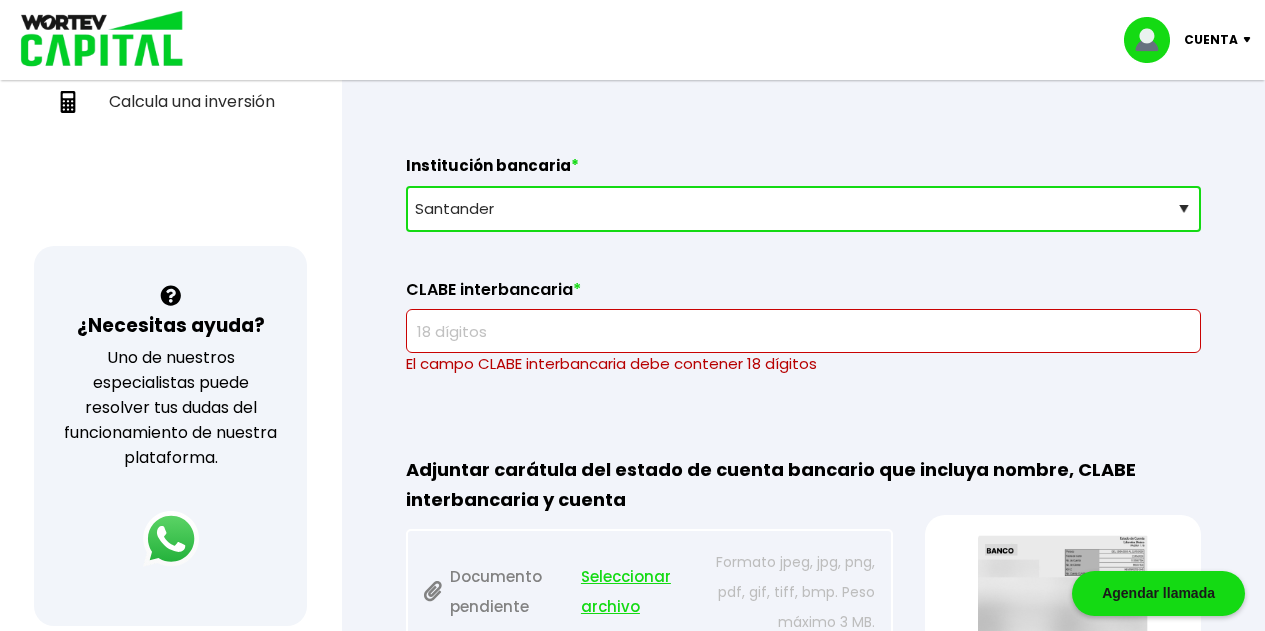 paste on "[ACCOUNT_NUMBER]" 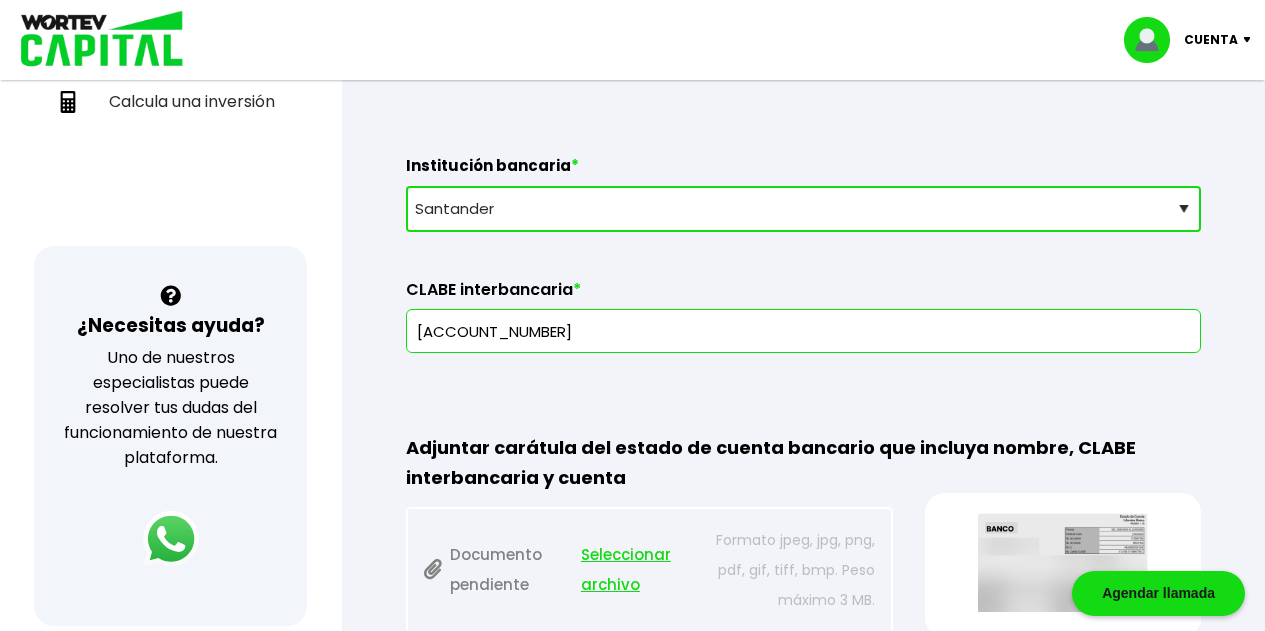 type on "[ACCOUNT_NUMBER]" 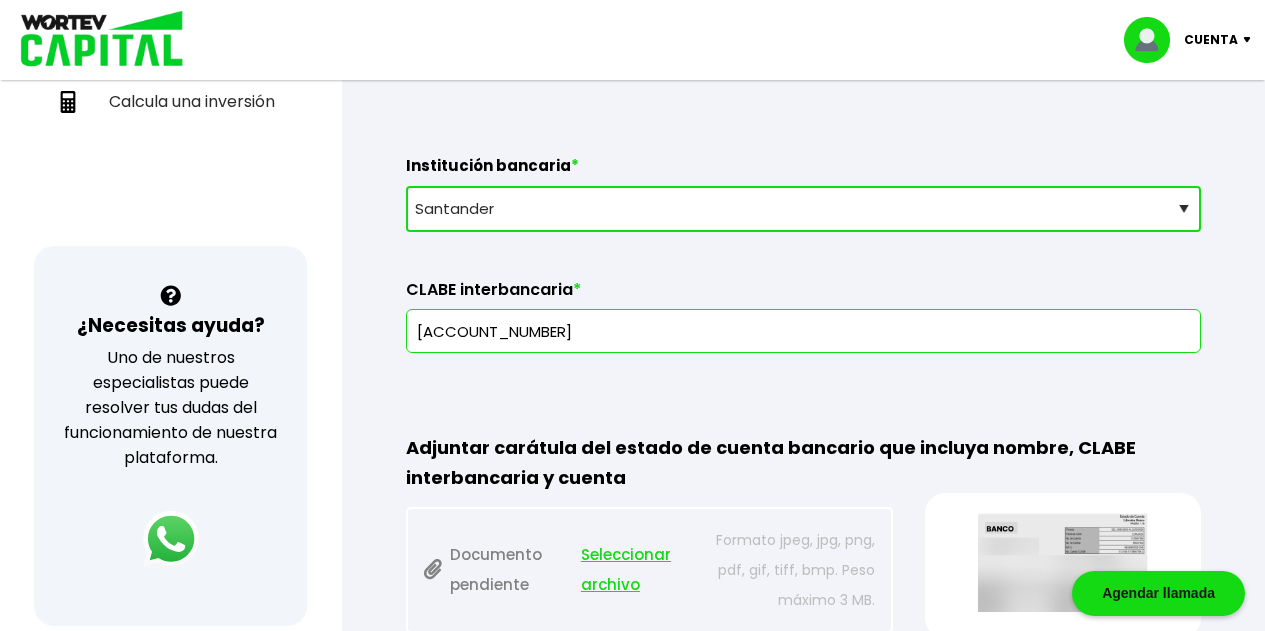 select on "Nu Bank" 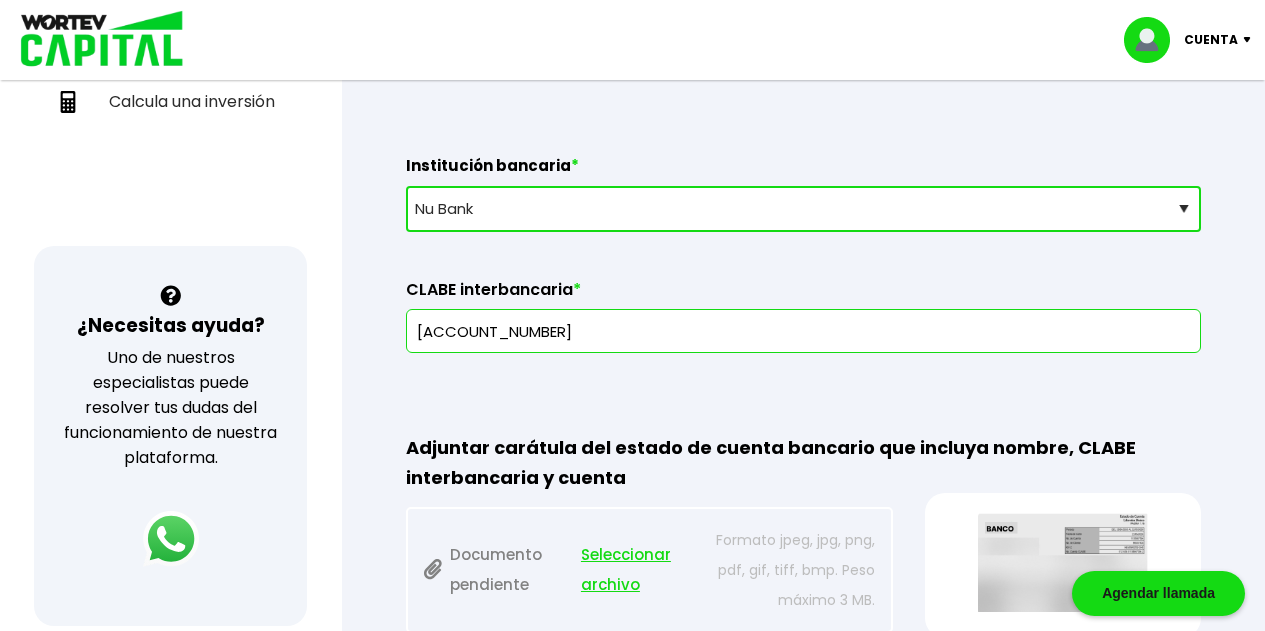 click on "Selecciona tu banco ABC Capital Actinver Afirme Albo ASP Banamex Banbajio Banco Autofin Banco Azteca Banco Bancrea Banco Base Banco Inmobiliario Mexicano Banco Sabadell Banco ve por más Bancoppel Banjercito Bankaool Banorte Banregio Banregio (Hey Banco) Bansefi Bansi BBVA Bancomer Bineo Caja Morelia Valladolid Caja Popular Mexicana Caja Yanga CIBanco Compartamos Banco CONSUBANCO Cuenca Finsus Fondeadora Grupo Financiero MULTIVA HSBC Inbursa INTERCAM Banco INVEX IXE Klar Alternativos ku-bo Financiero, S.A. de C.V. Mercado Pago Mifel Nu Bank Santander Scotiabank Stori STP Uala Otro" at bounding box center [803, 209] 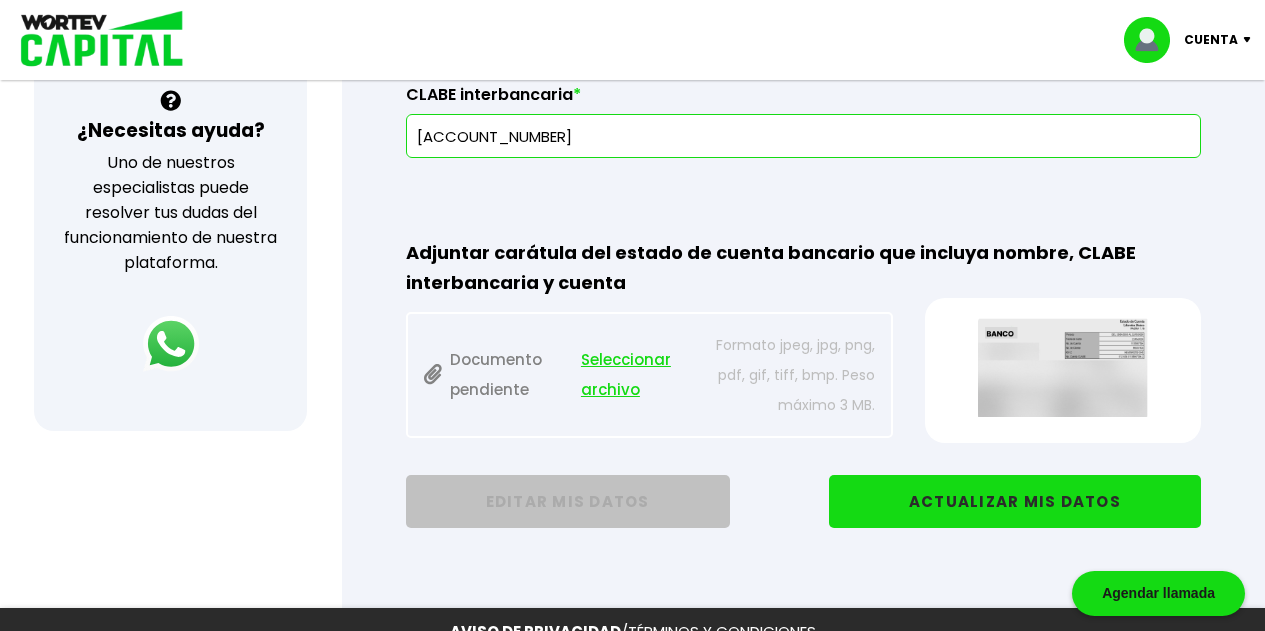 scroll, scrollTop: 700, scrollLeft: 0, axis: vertical 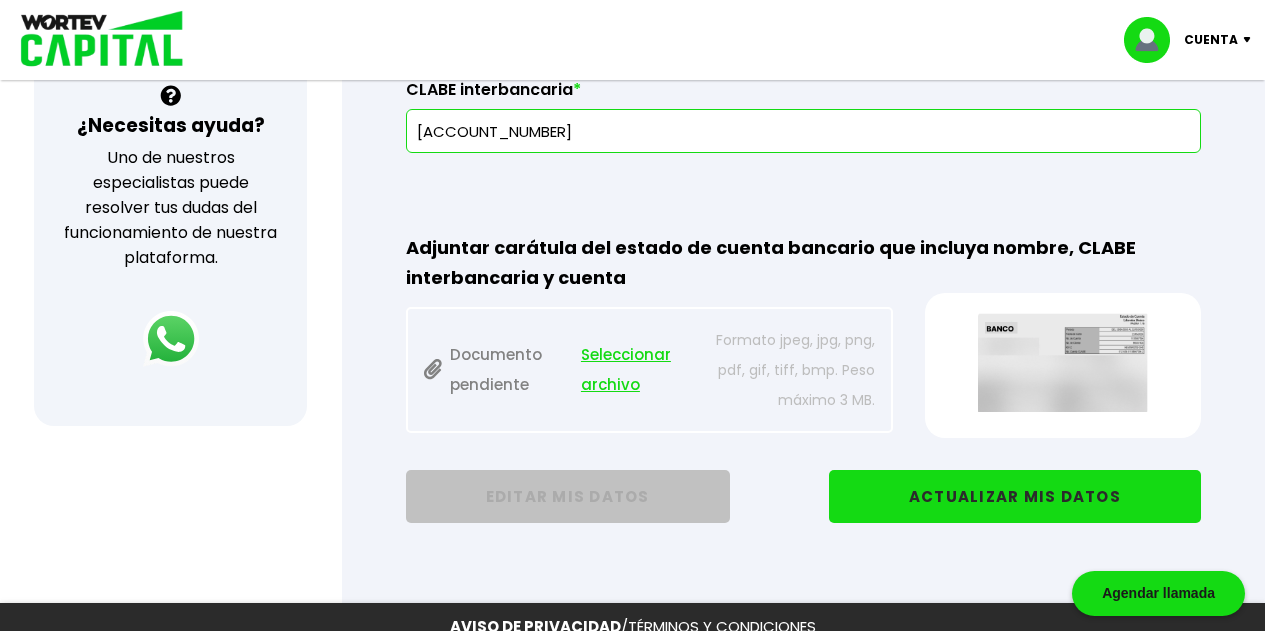 click on "Datos bancarios ·   Si necesitas cambiar la cuenta, debes hacerlo mínimo díez días hábiles previos al pago de tu siguiente rendimiento. ·   Al invertir en WORTEV CAPITAL tú realizas el depósito de tu inversión, no retiraremos dinero de esta cuenta, sólo depositaremos tus rendimientos cada mes. ·   La cuenta a la que depositaremos tus rendimientos, puede no ser la misma desde la que realizarás el depósito de tu inversión. ·   La cuenta que captures siempre debe estar a tu nombre. Institución bancaria * Selecciona tu banco ABC Capital Actinver Afirme Albo ASP Banamex Banbajio Banco Autofin Banco Azteca Banco Bancrea Banco Base Banco Inmobiliario Mexicano Banco Sabadell Banco ve por más Bancoppel Banjercito Bankaool Banorte Banregio Banregio (Hey Banco) Bansefi Bansi BBVA Bancomer Bineo Caja Morelia Valladolid Caja Popular Mexicana Caja Yanga CIBanco Compartamos Banco CONSUBANCO Cuenca Finsus Fondeadora Grupo Financiero MULTIVA HSBC Inbursa INTERCAM Banco INVEX IXE Klar Alternativos Mercado Pago" at bounding box center (803, 28) 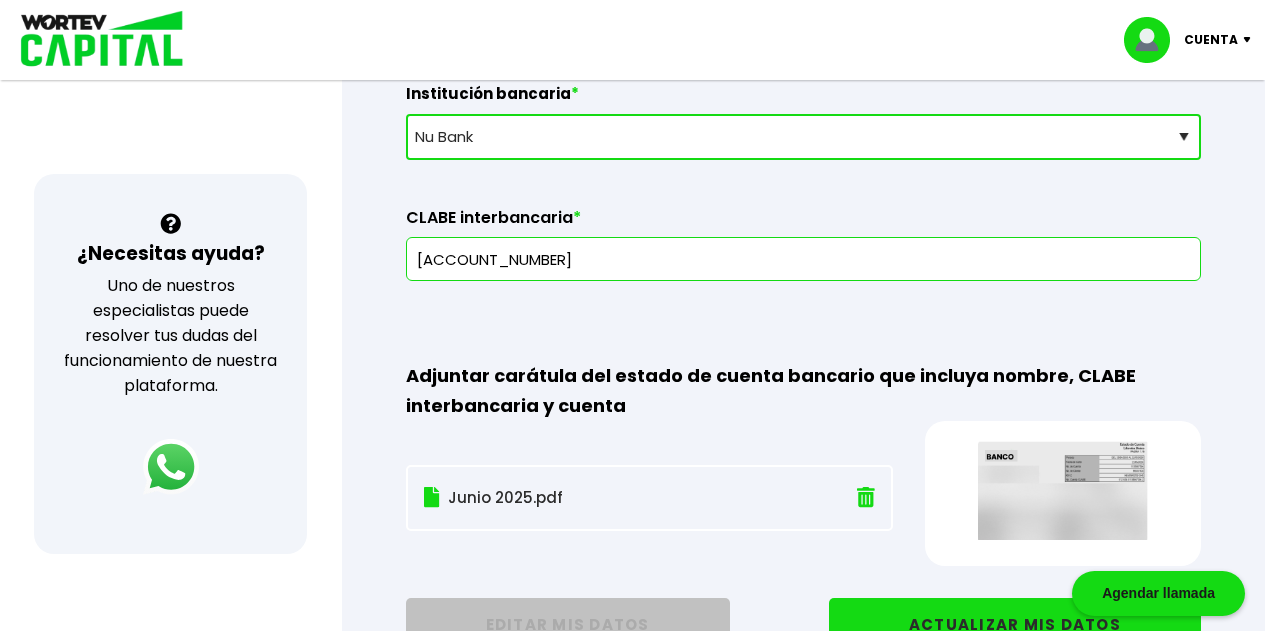 scroll, scrollTop: 500, scrollLeft: 0, axis: vertical 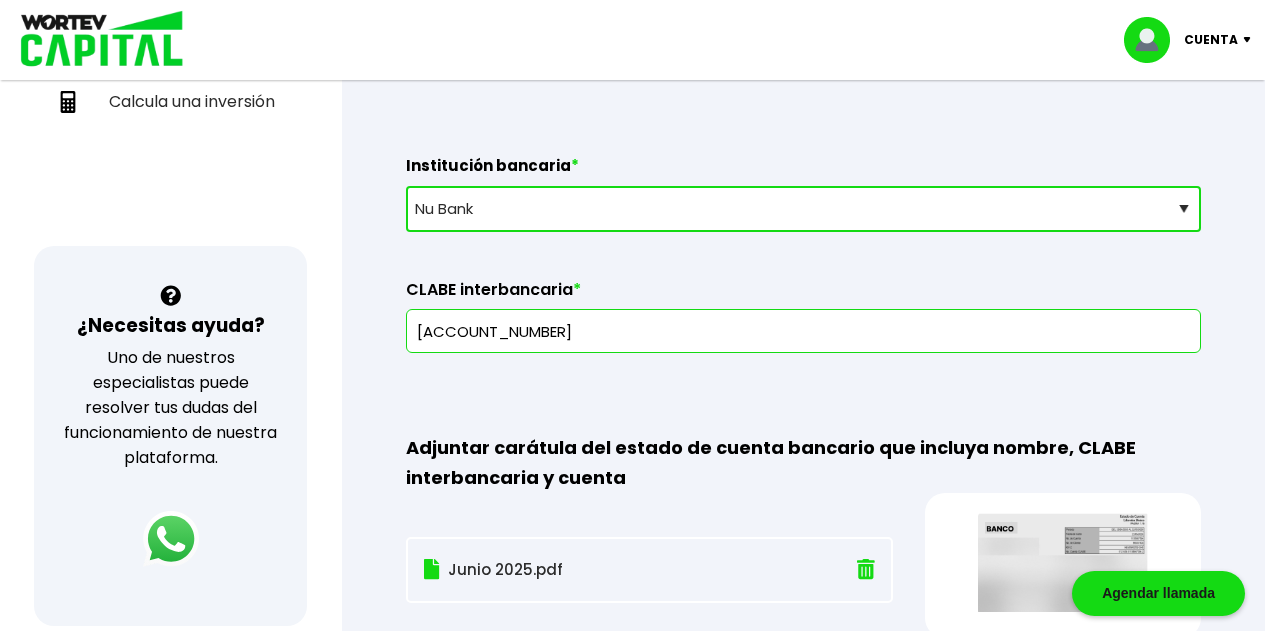 click on "Selecciona tu banco ABC Capital Actinver Afirme Albo ASP Banamex Banbajio Banco Autofin Banco Azteca Banco Bancrea Banco Base Banco Inmobiliario Mexicano Banco Sabadell Banco ve por más Bancoppel Banjercito Bankaool Banorte Banregio Banregio (Hey Banco) Bansefi Bansi BBVA Bancomer Bineo Caja Morelia Valladolid Caja Popular Mexicana Caja Yanga CIBanco Compartamos Banco CONSUBANCO Cuenca Finsus Fondeadora Grupo Financiero MULTIVA HSBC Inbursa INTERCAM Banco INVEX IXE Klar Alternativos ku-bo Financiero, S.A. de C.V. Mercado Pago Mifel Nu Bank Santander Scotiabank Stori STP Uala Otro" at bounding box center (803, 209) 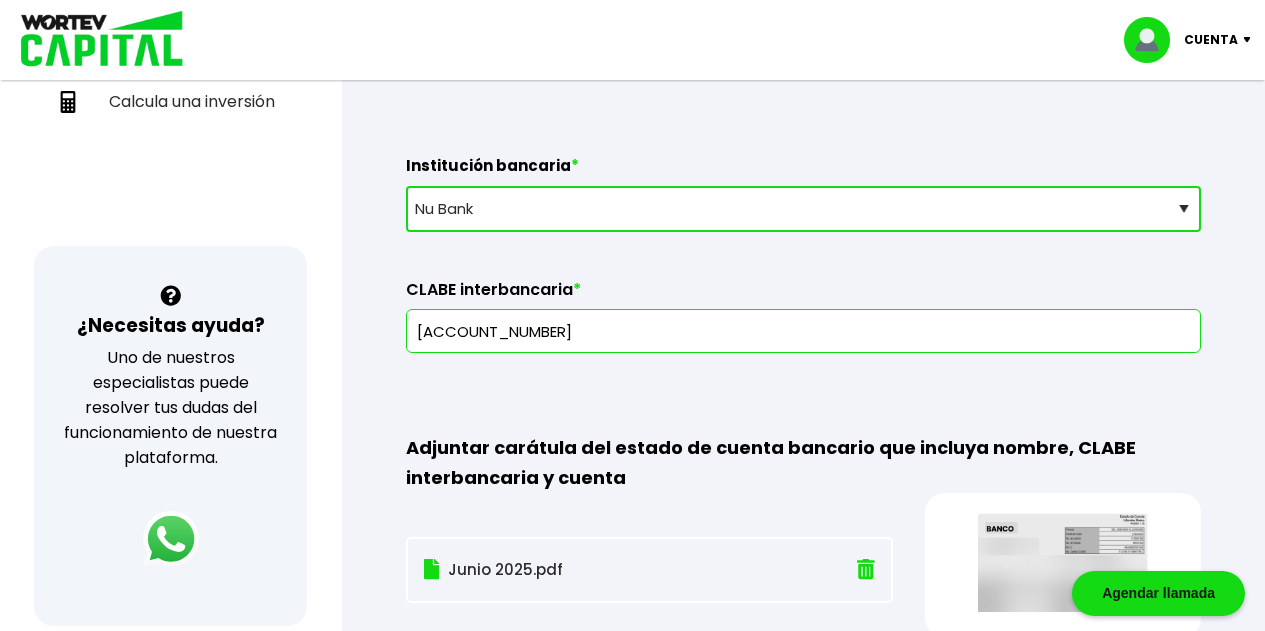 click on "Selecciona tu banco ABC Capital Actinver Afirme Albo ASP Banamex Banbajio Banco Autofin Banco Azteca Banco Bancrea Banco Base Banco Inmobiliario Mexicano Banco Sabadell Banco ve por más Bancoppel Banjercito Bankaool Banorte Banregio Banregio (Hey Banco) Bansefi Bansi BBVA Bancomer Bineo Caja Morelia Valladolid Caja Popular Mexicana Caja Yanga CIBanco Compartamos Banco CONSUBANCO Cuenca Finsus Fondeadora Grupo Financiero MULTIVA HSBC Inbursa INTERCAM Banco INVEX IXE Klar Alternativos ku-bo Financiero, S.A. de C.V. Mercado Pago Mifel Nu Bank Santander Scotiabank Stori STP Uala Otro" at bounding box center [803, 209] 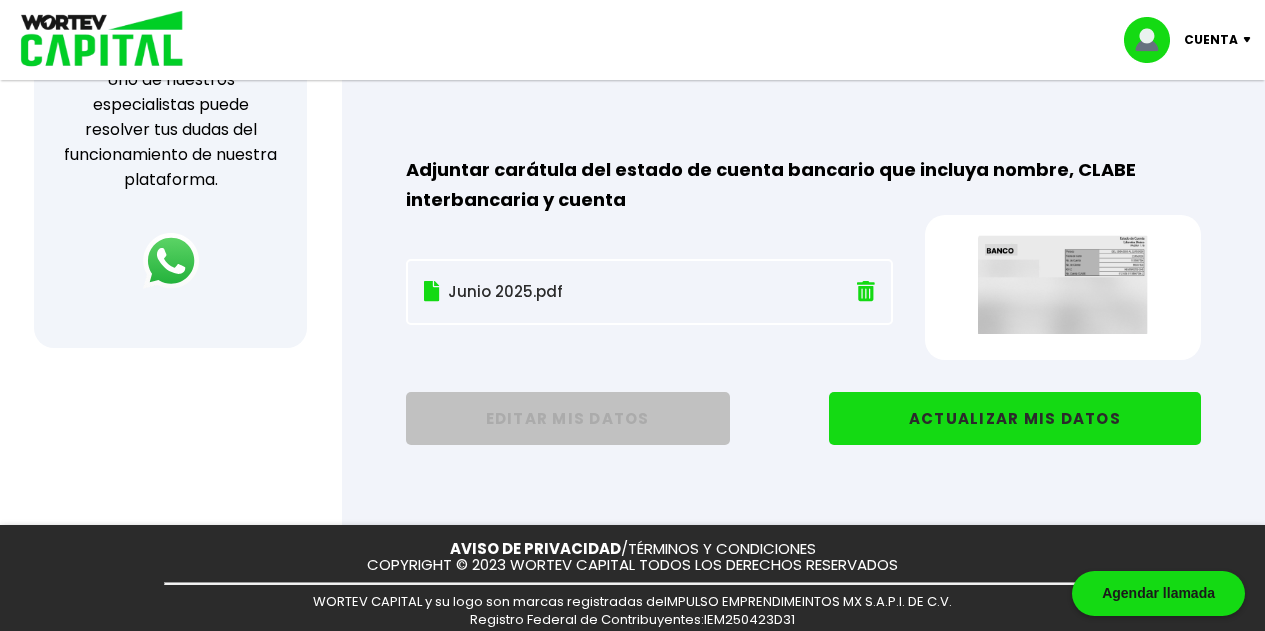 scroll, scrollTop: 800, scrollLeft: 0, axis: vertical 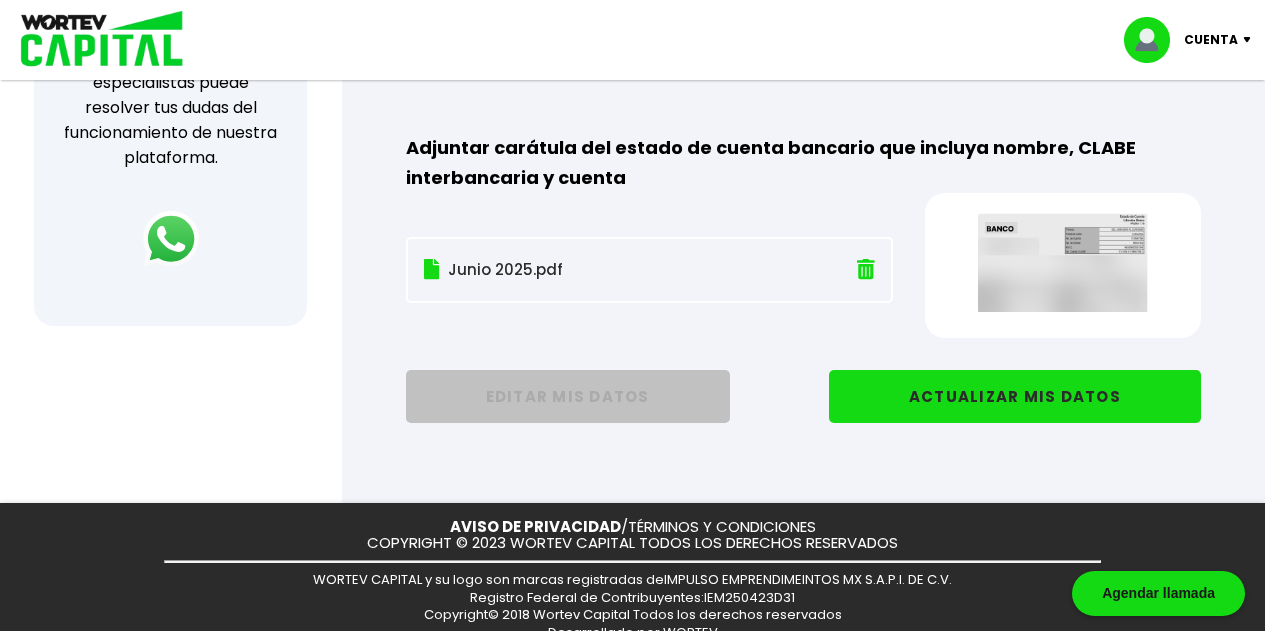 click on "ACTUALIZAR MIS DATOS" at bounding box center (1015, 396) 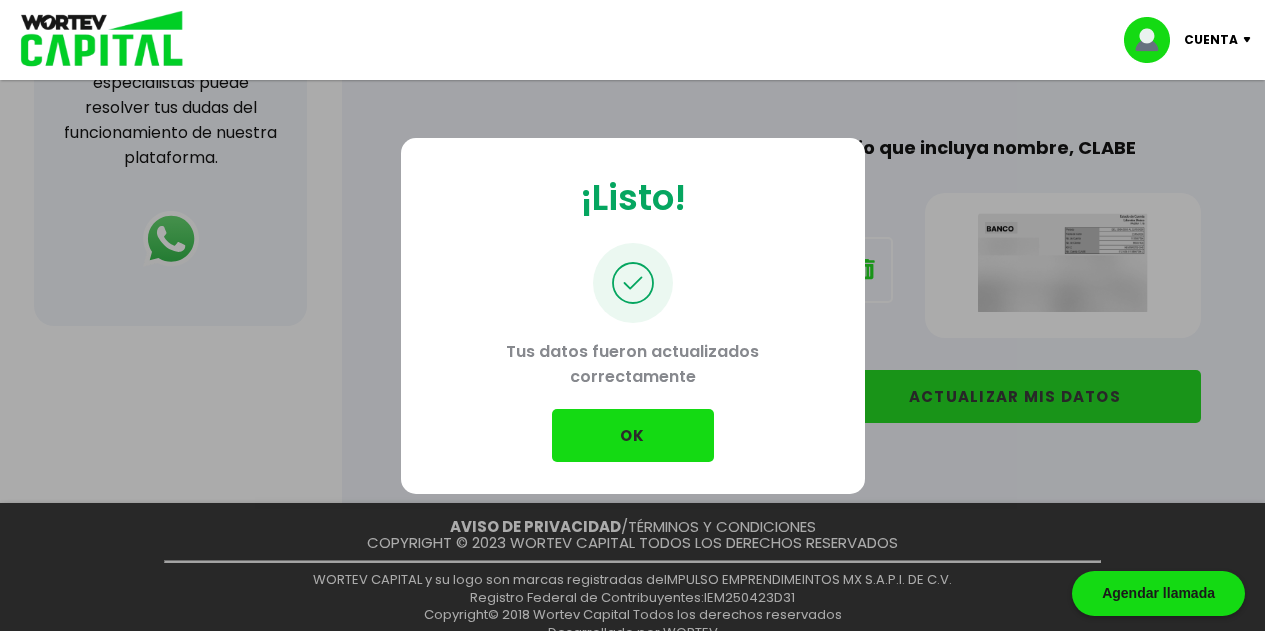 click on "OK" at bounding box center [633, 435] 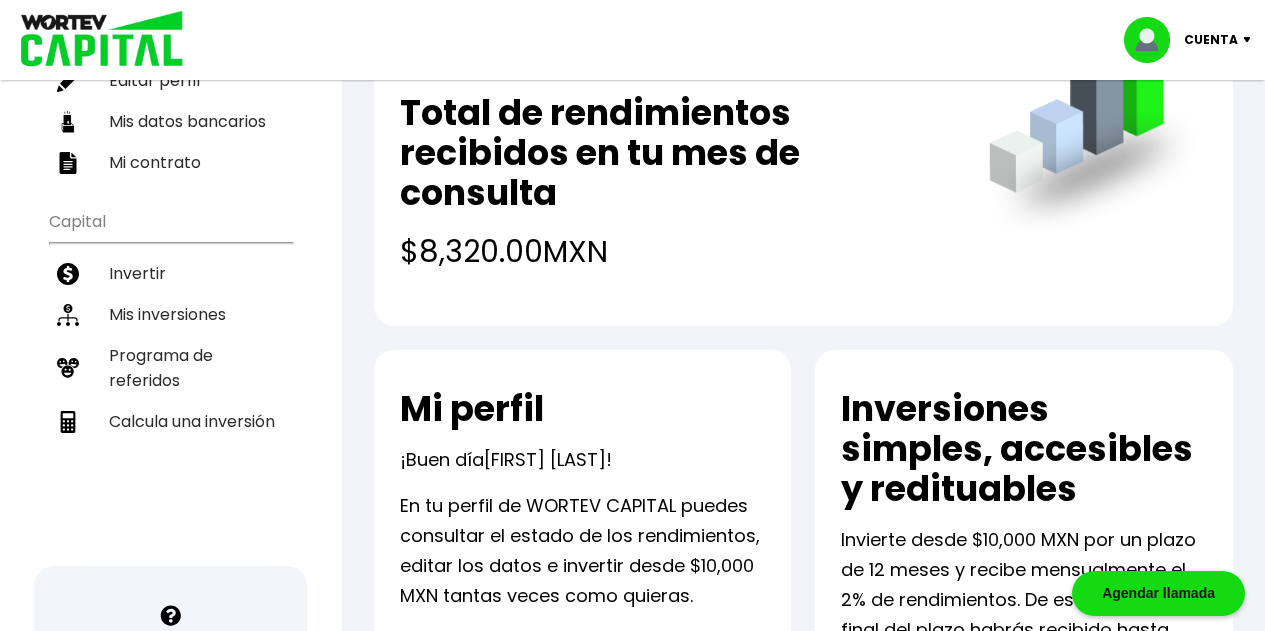 scroll, scrollTop: 0, scrollLeft: 0, axis: both 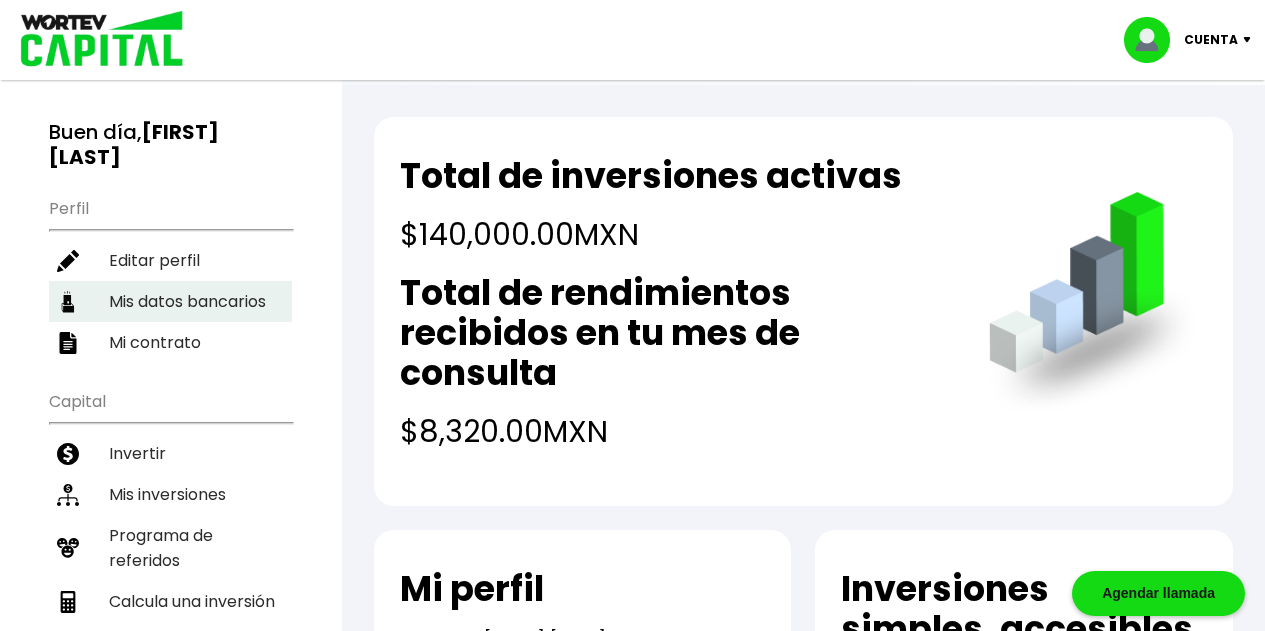 click on "Mis datos bancarios" at bounding box center (170, 301) 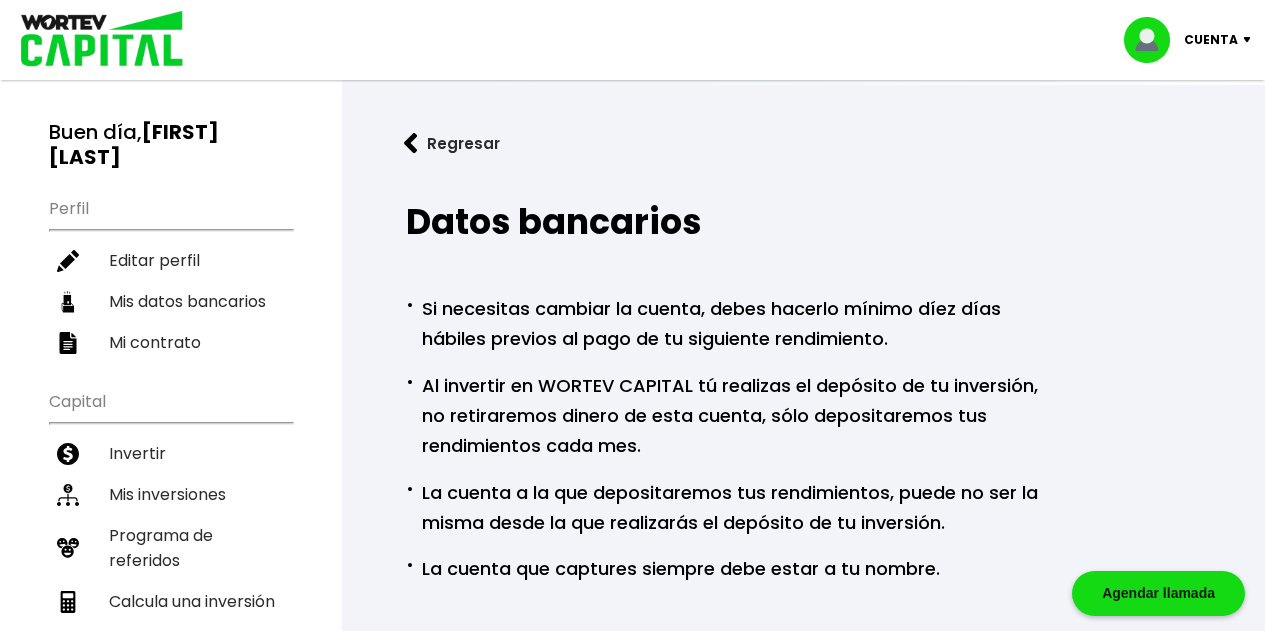 click on "Regresar" at bounding box center (452, 143) 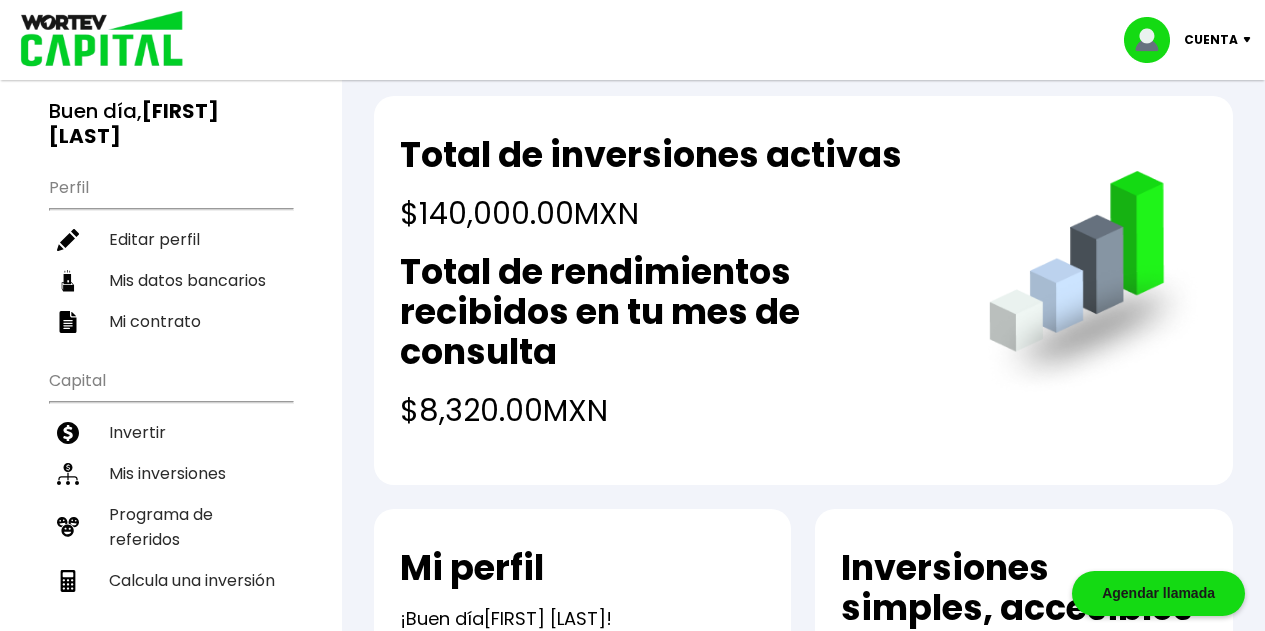 scroll, scrollTop: 0, scrollLeft: 0, axis: both 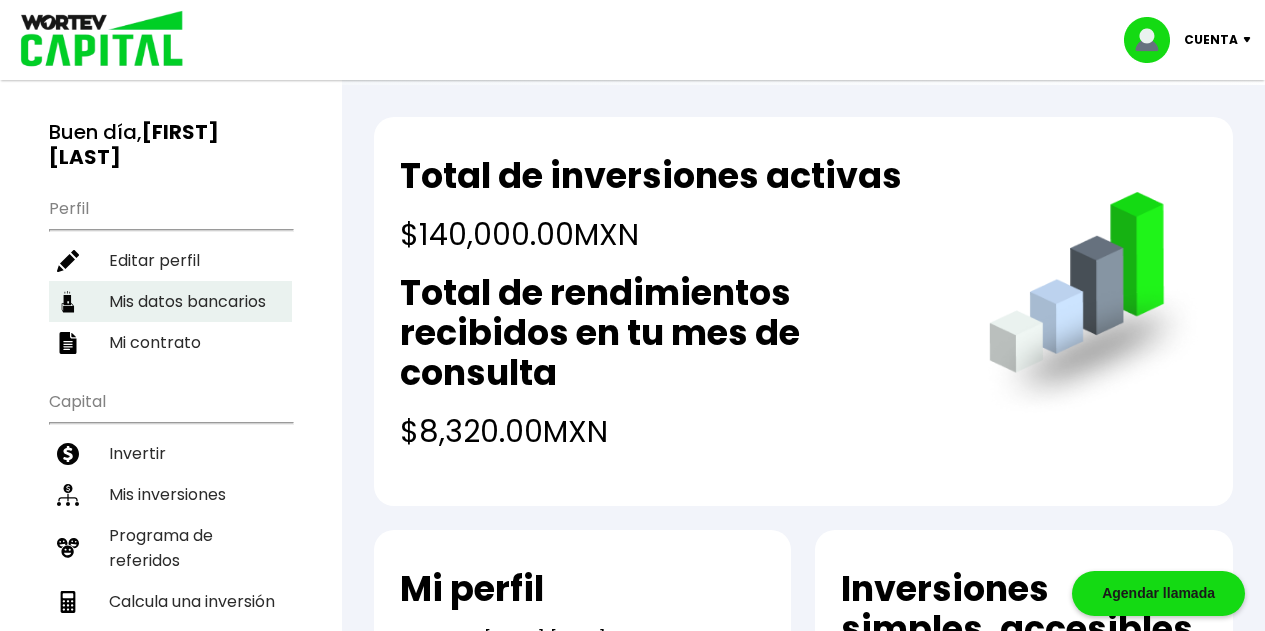 click on "Mis datos bancarios" at bounding box center [170, 301] 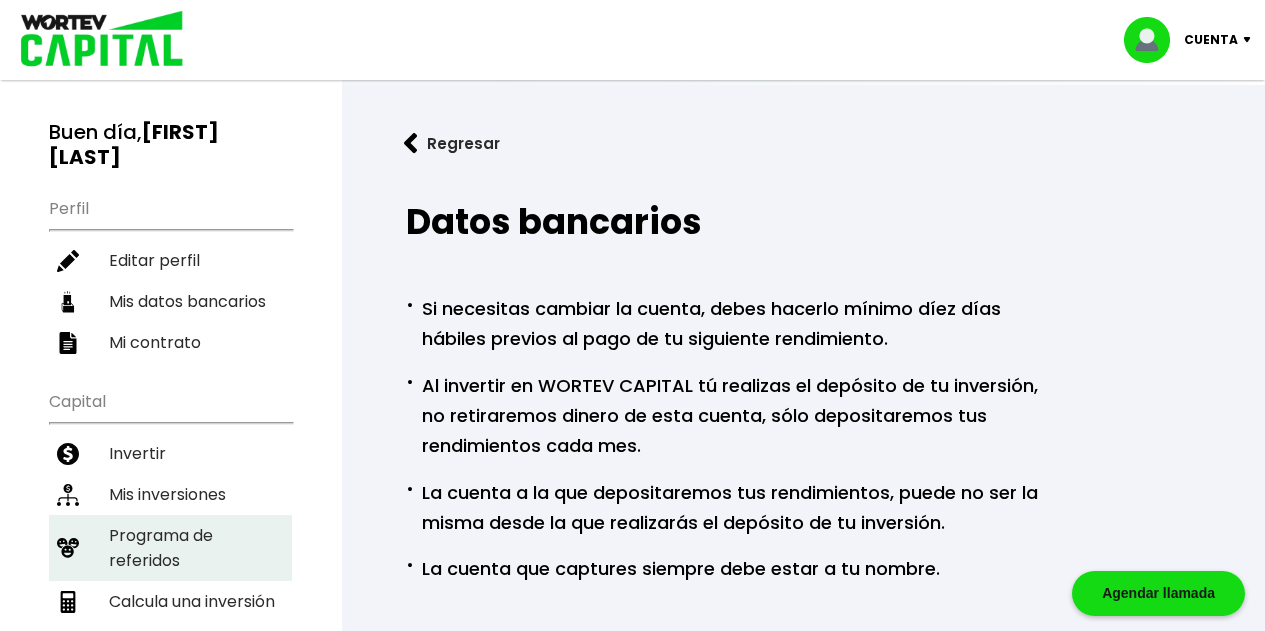 click on "Programa de referidos" at bounding box center (170, 548) 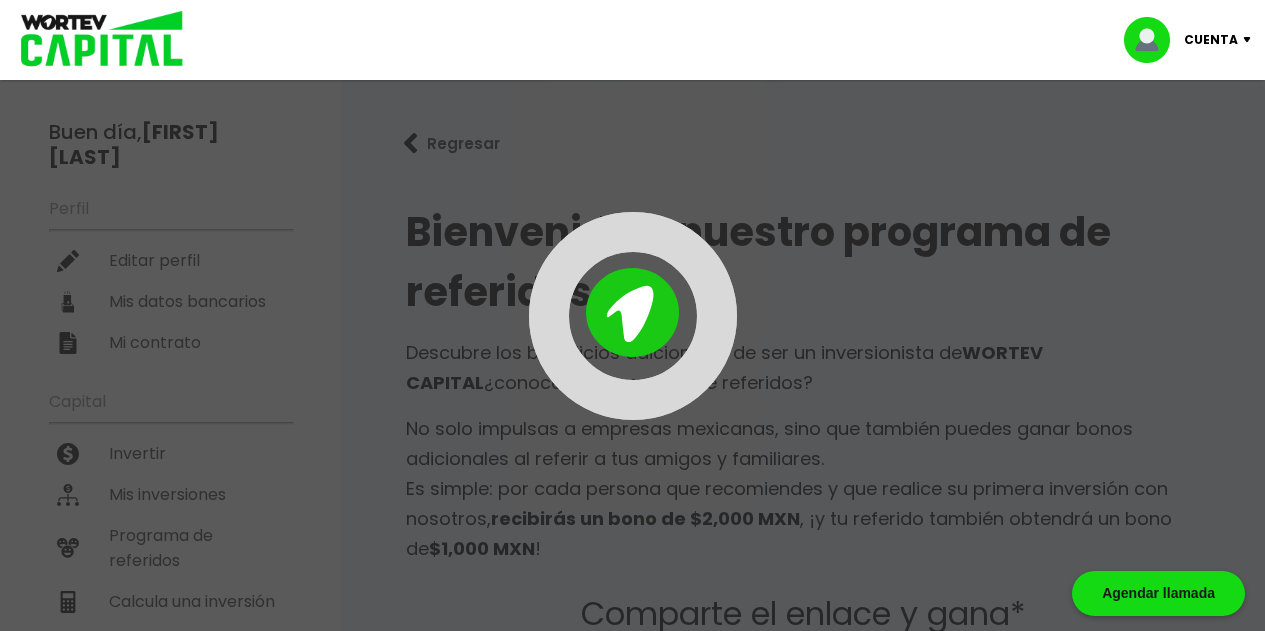 type on "https://panel-mx.wortev.capital/register?ref=[USERNAME]" 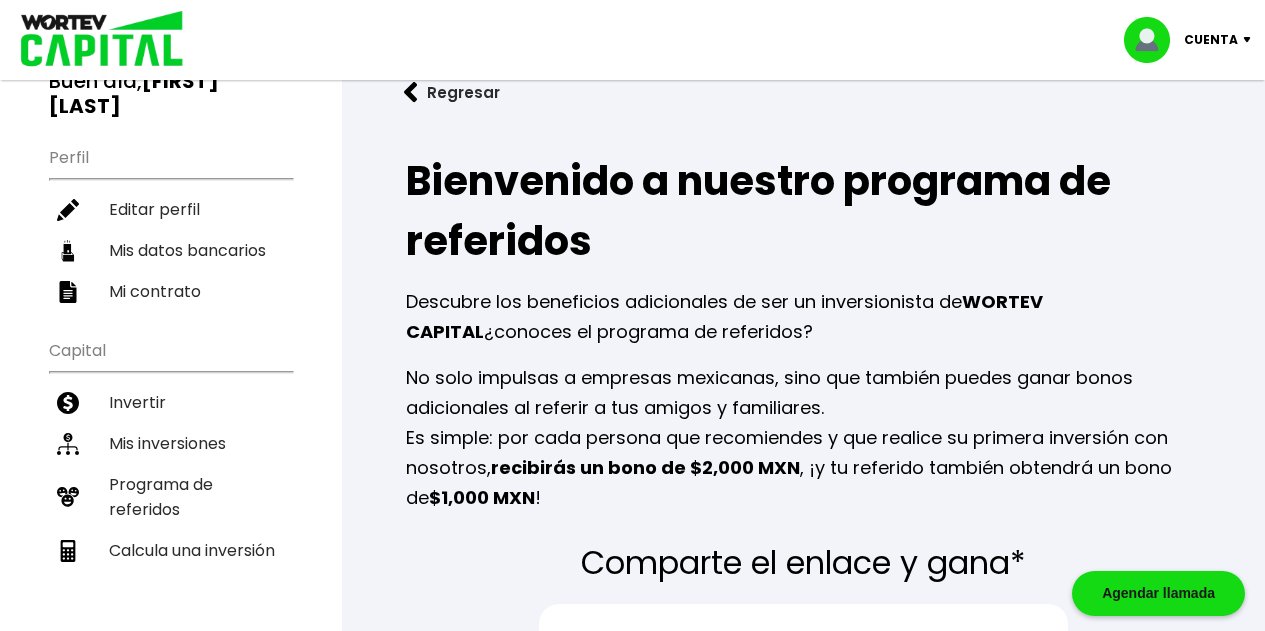 scroll, scrollTop: 0, scrollLeft: 0, axis: both 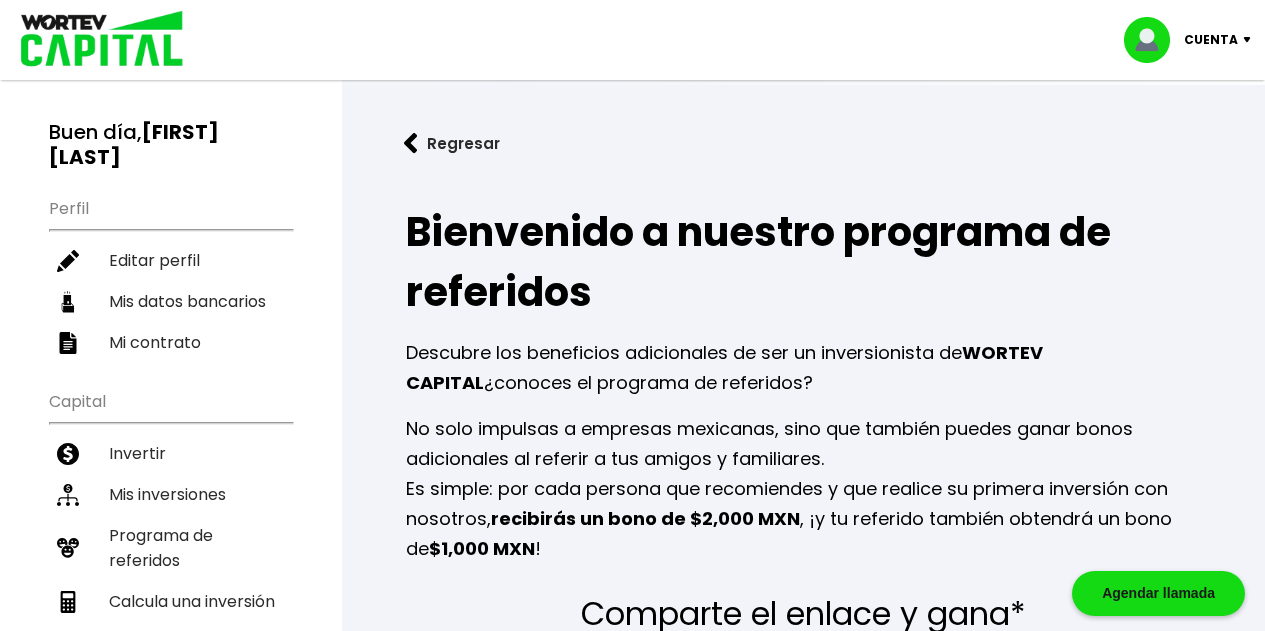 click on "Cuenta" at bounding box center (1211, 40) 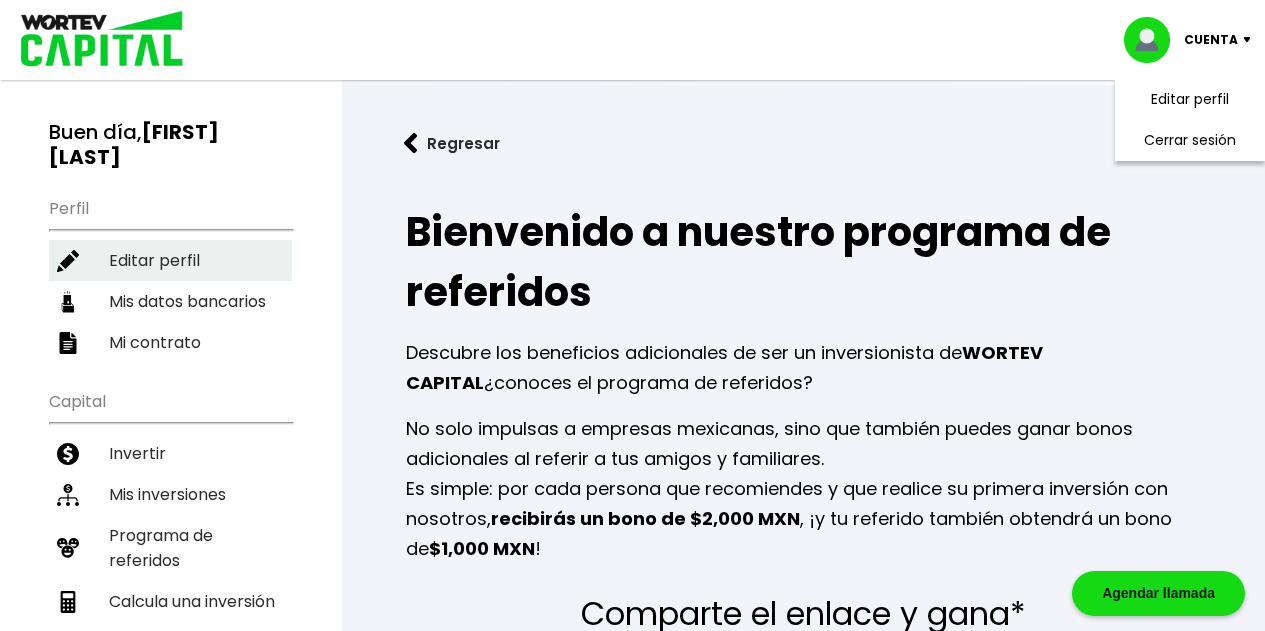 click on "Editar perfil" at bounding box center (170, 260) 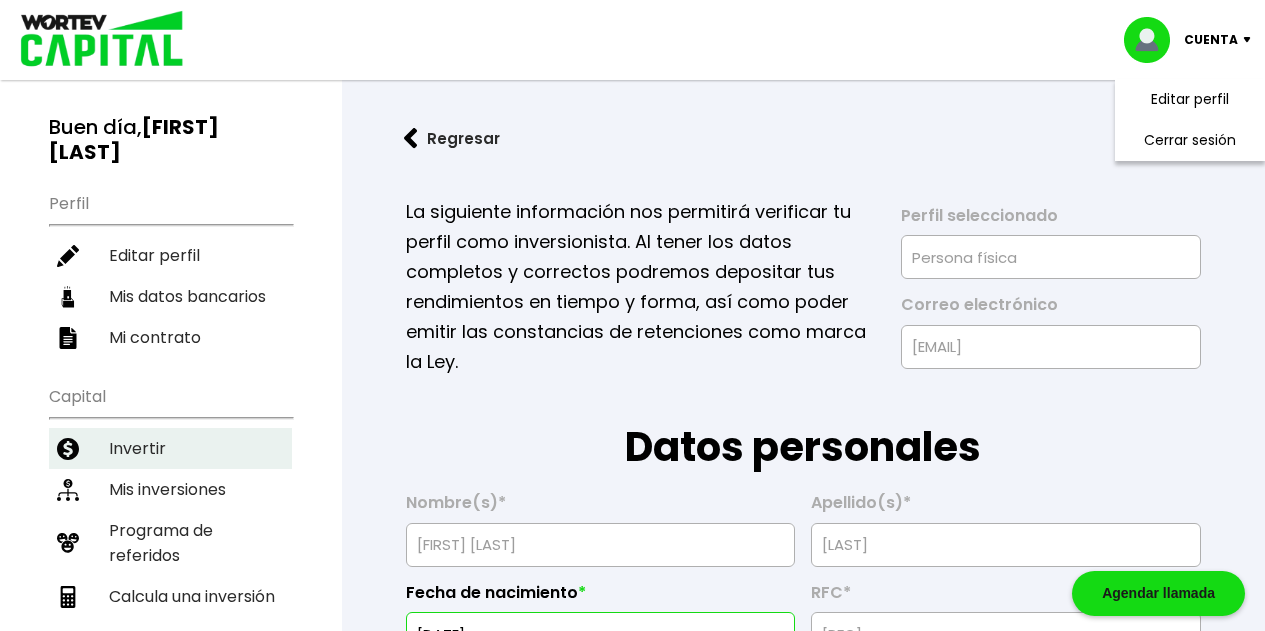 scroll, scrollTop: 0, scrollLeft: 0, axis: both 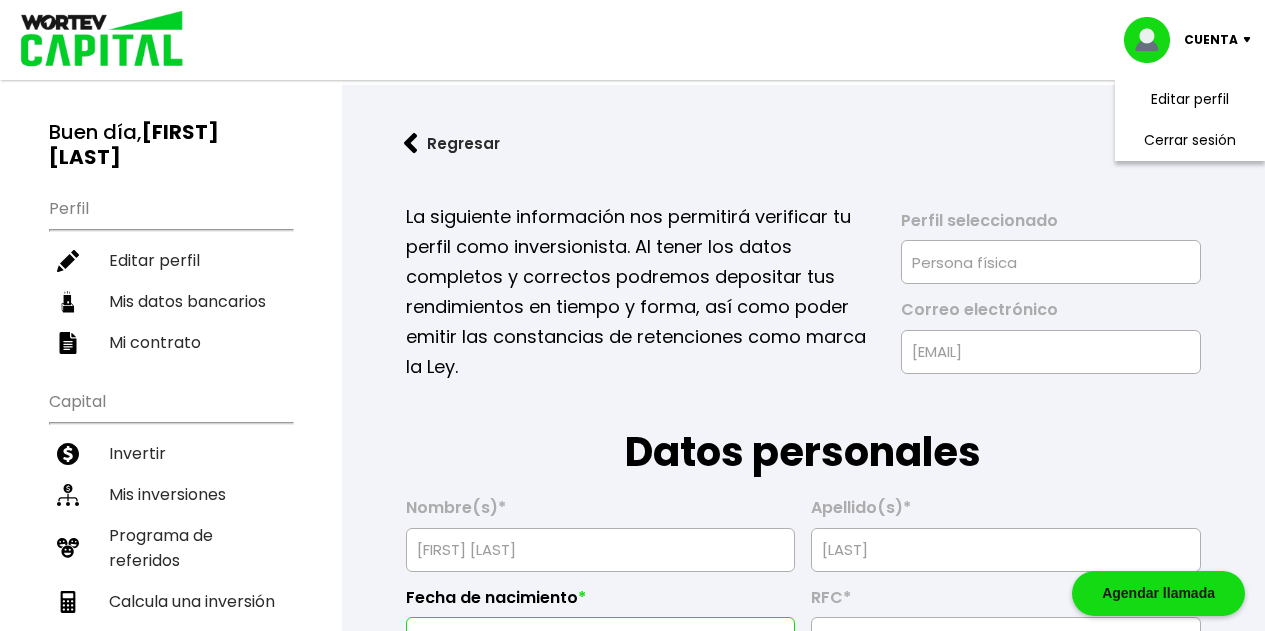 click on "Buen día,  [FIRST] [LAST]" at bounding box center (170, 145) 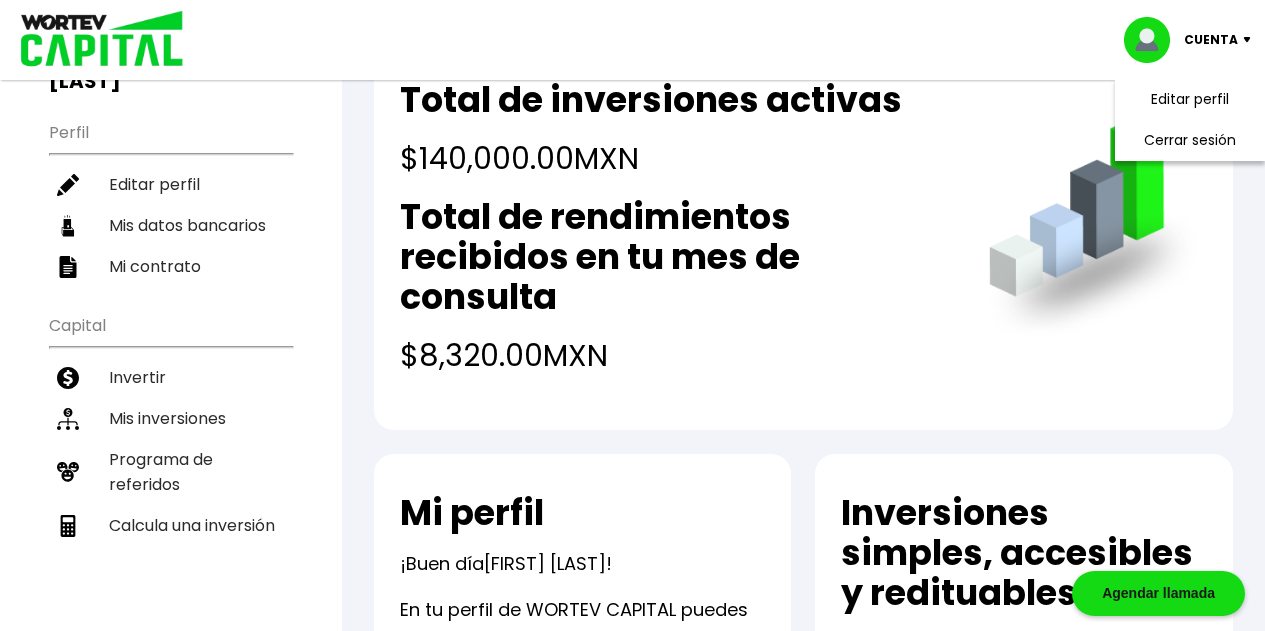 scroll, scrollTop: 100, scrollLeft: 0, axis: vertical 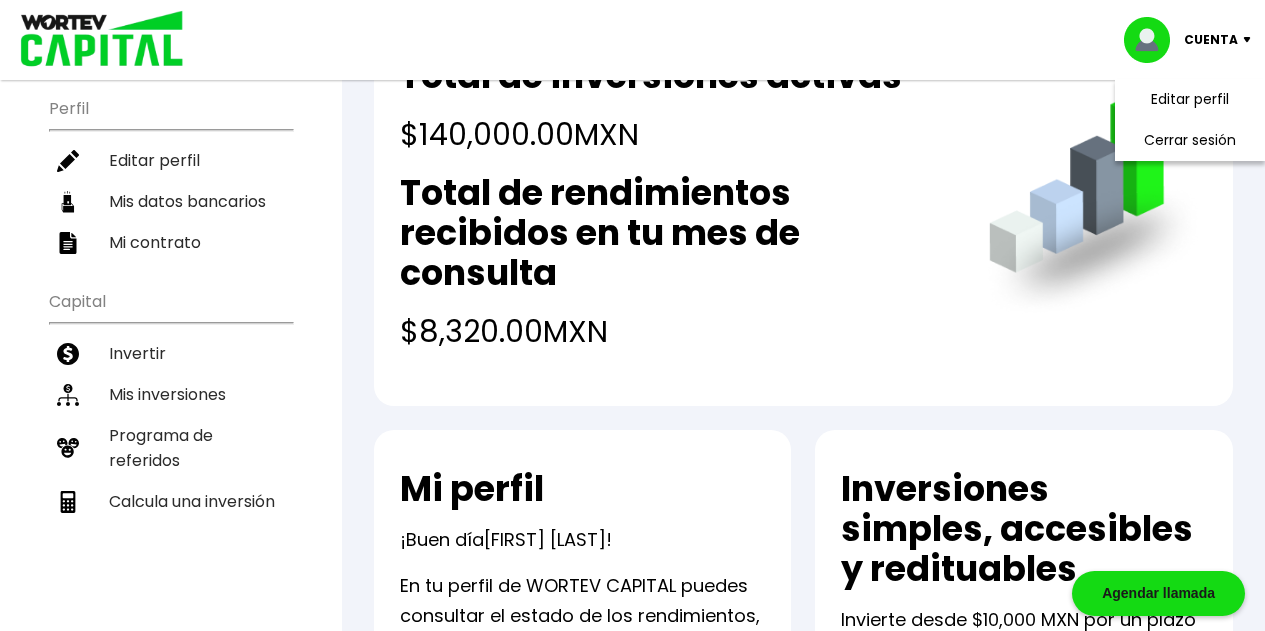 click at bounding box center [95, 40] 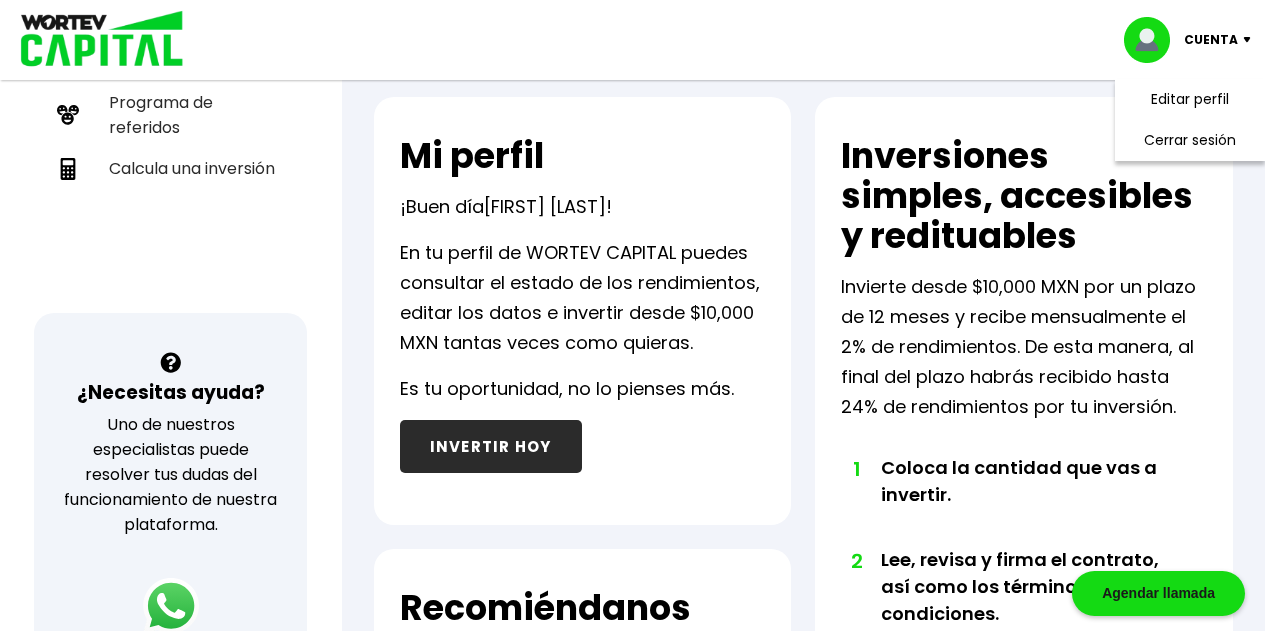 scroll, scrollTop: 300, scrollLeft: 0, axis: vertical 